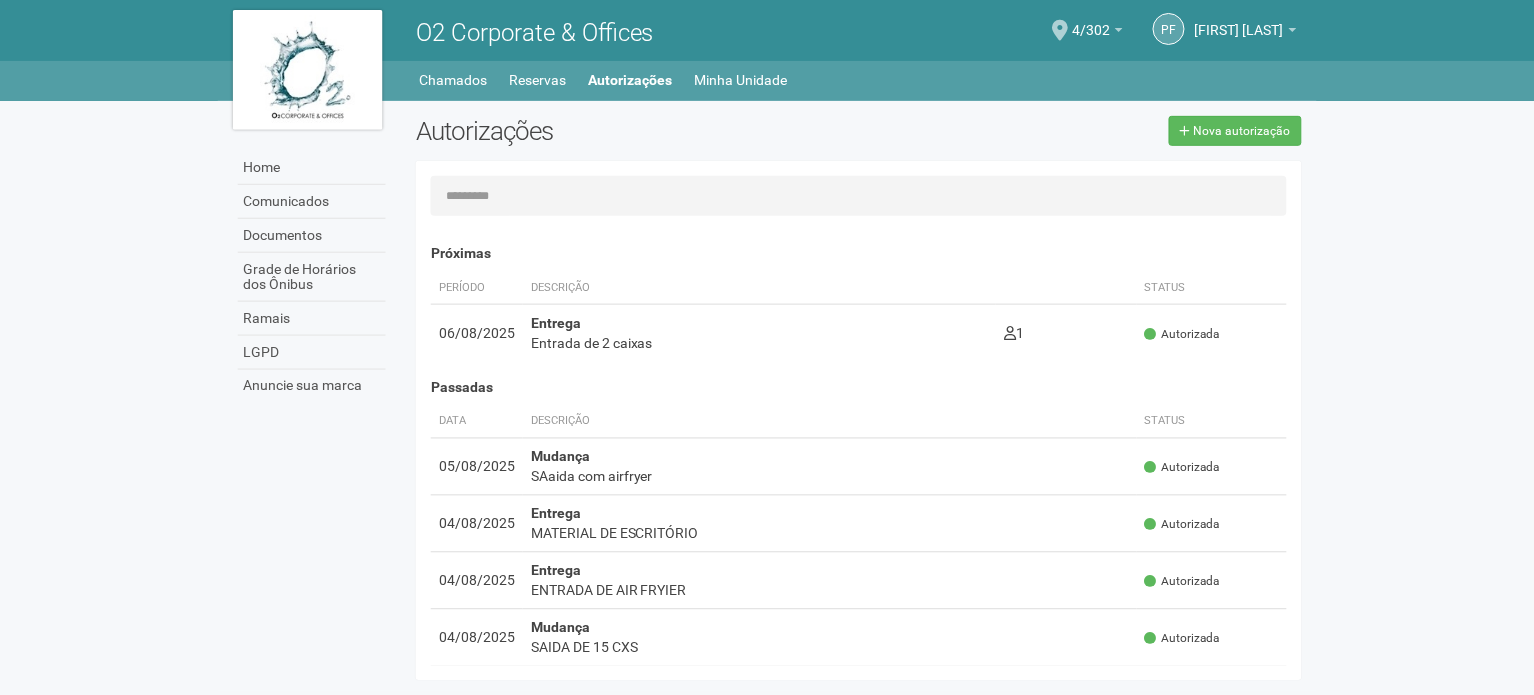 scroll, scrollTop: 0, scrollLeft: 0, axis: both 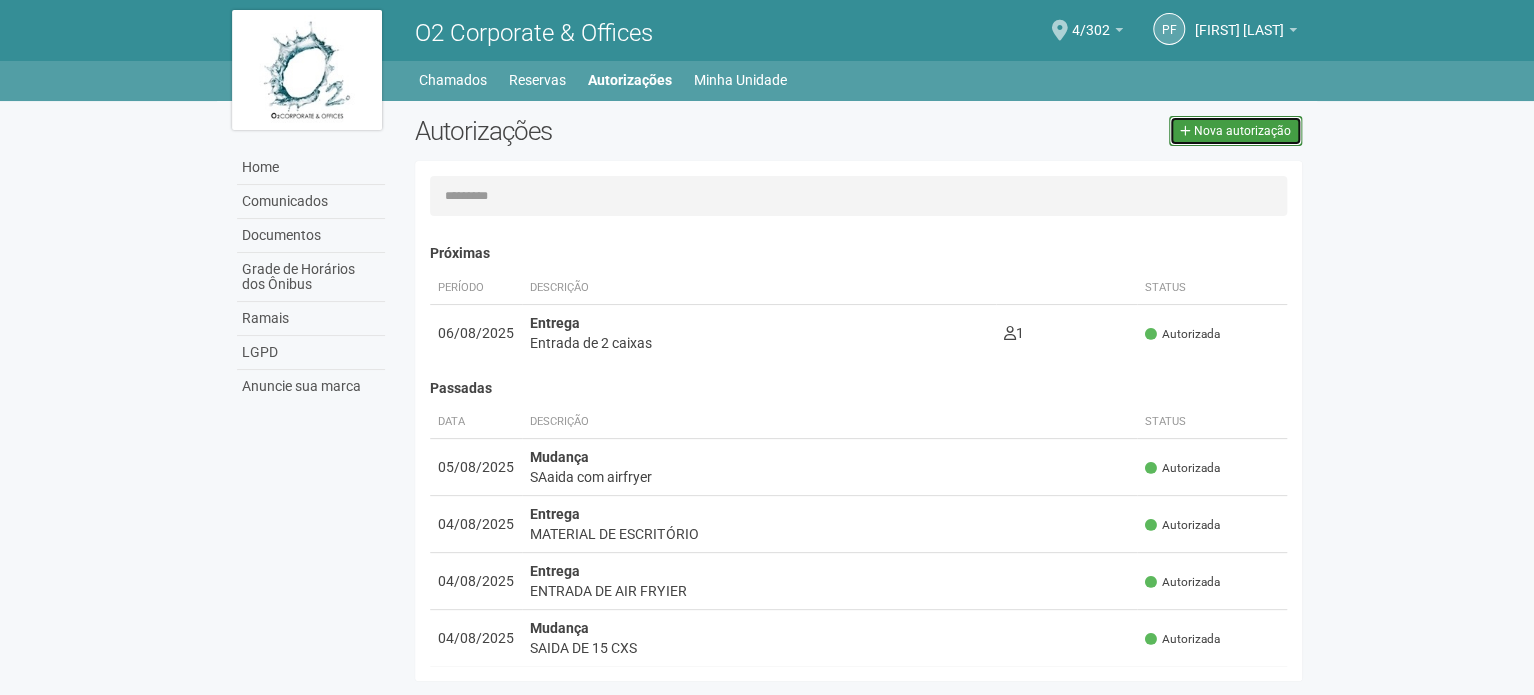 click on "Nova autorização" at bounding box center (1242, 131) 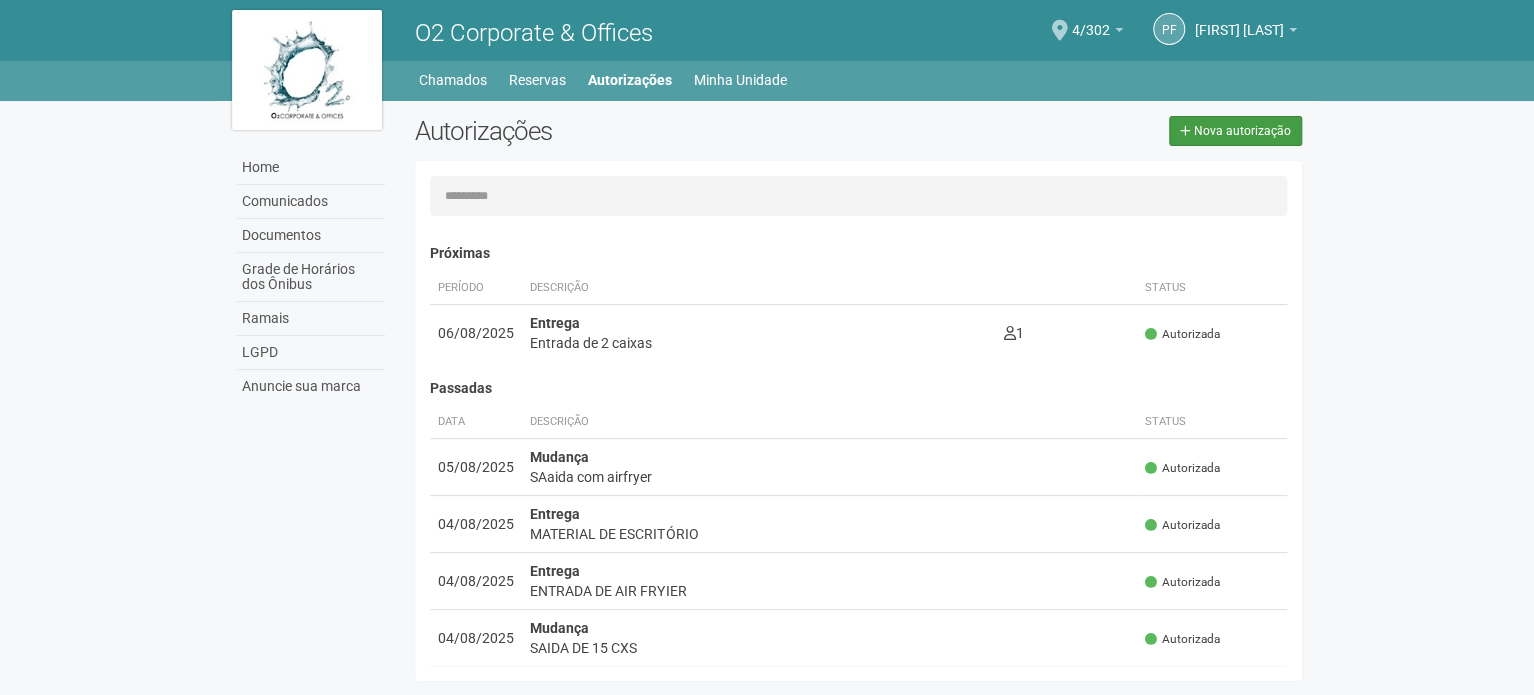 select on "**" 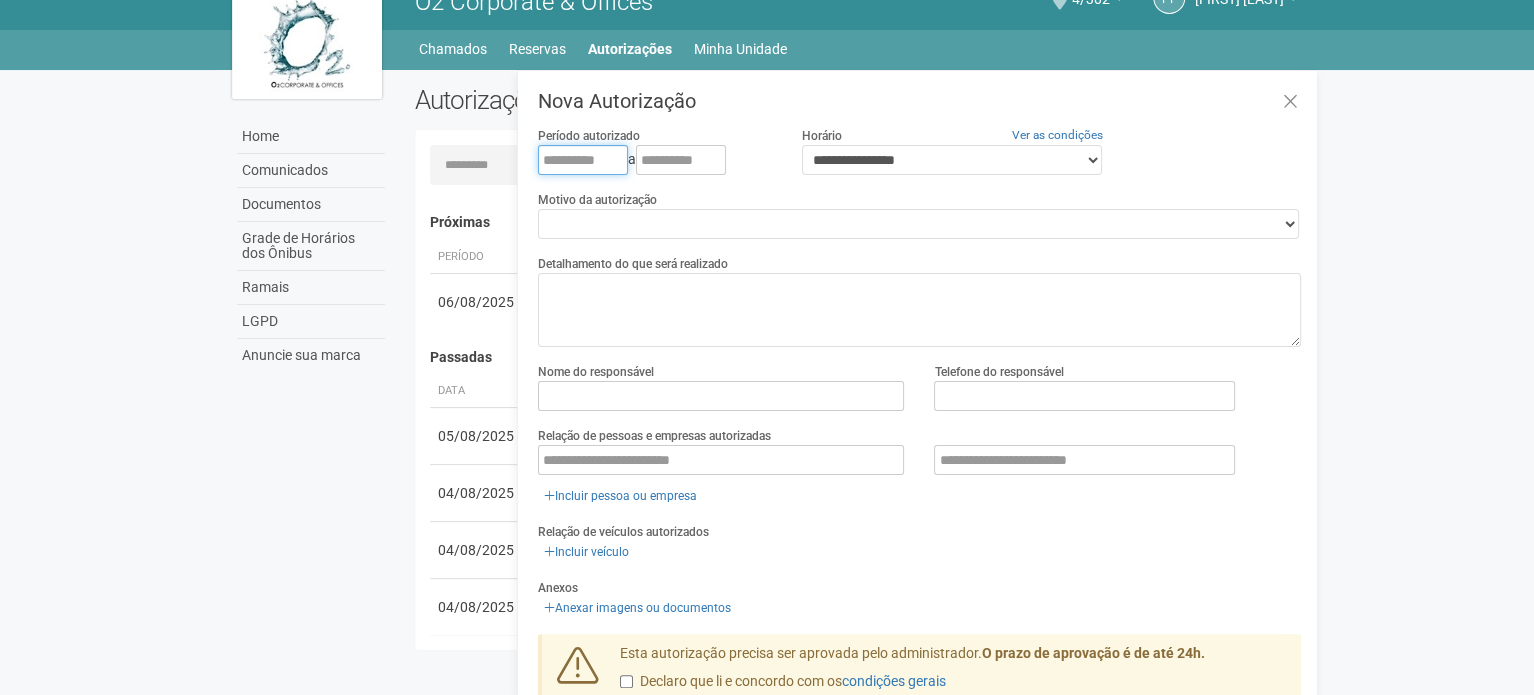 click at bounding box center [583, 160] 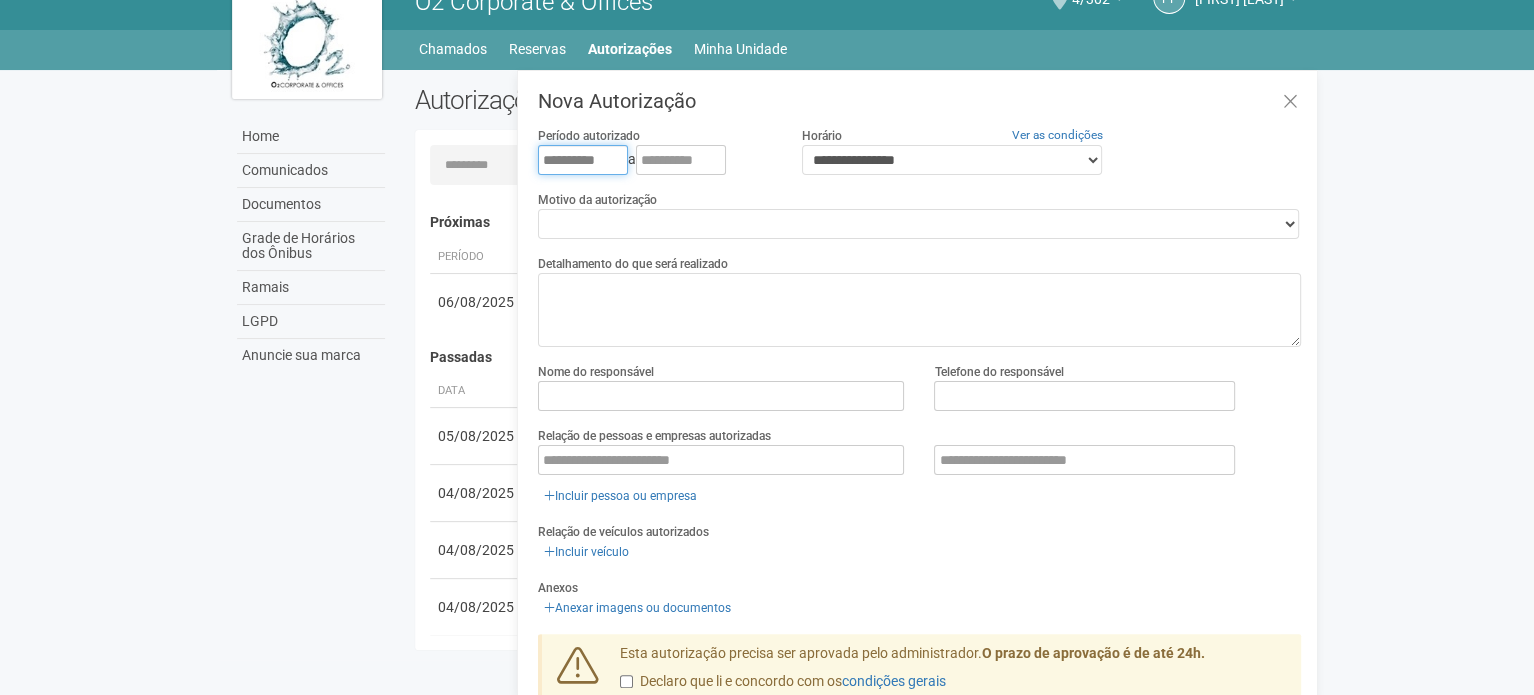 type on "**********" 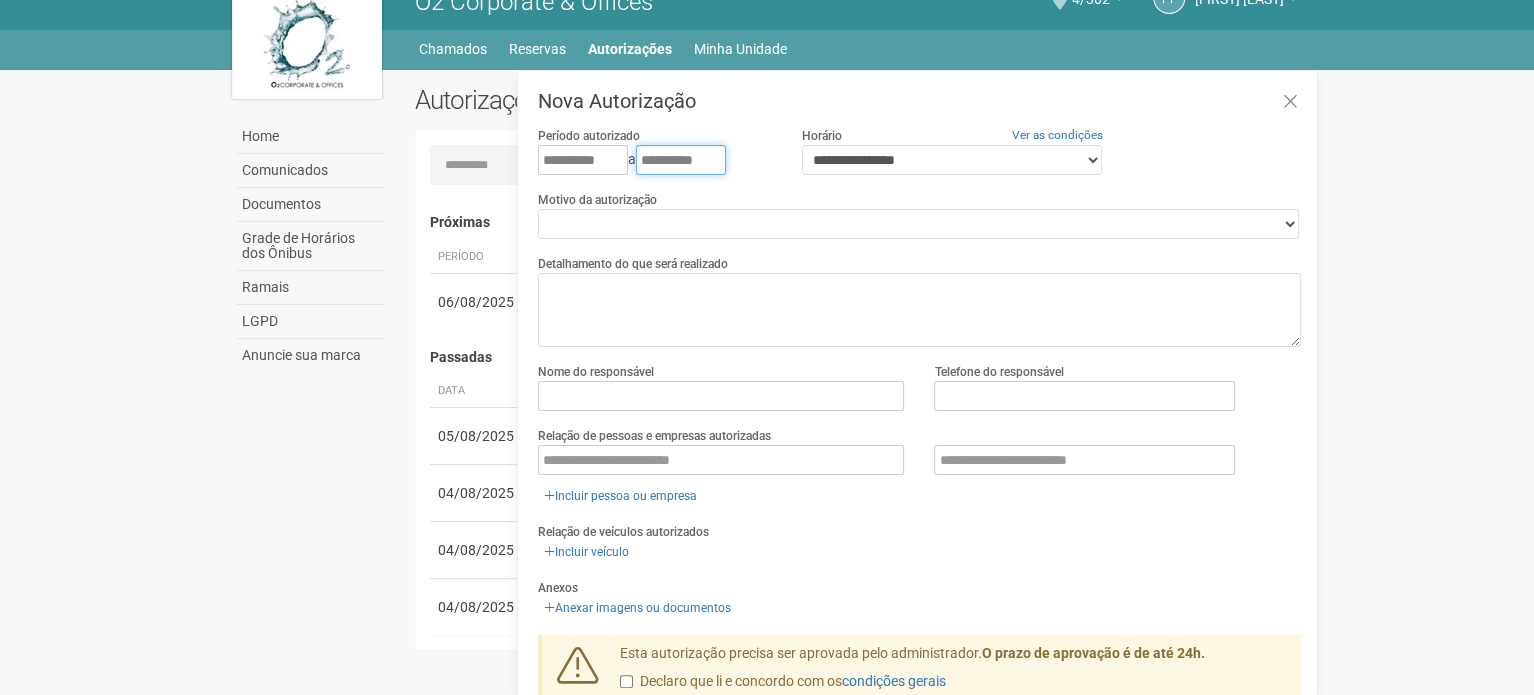 type on "**********" 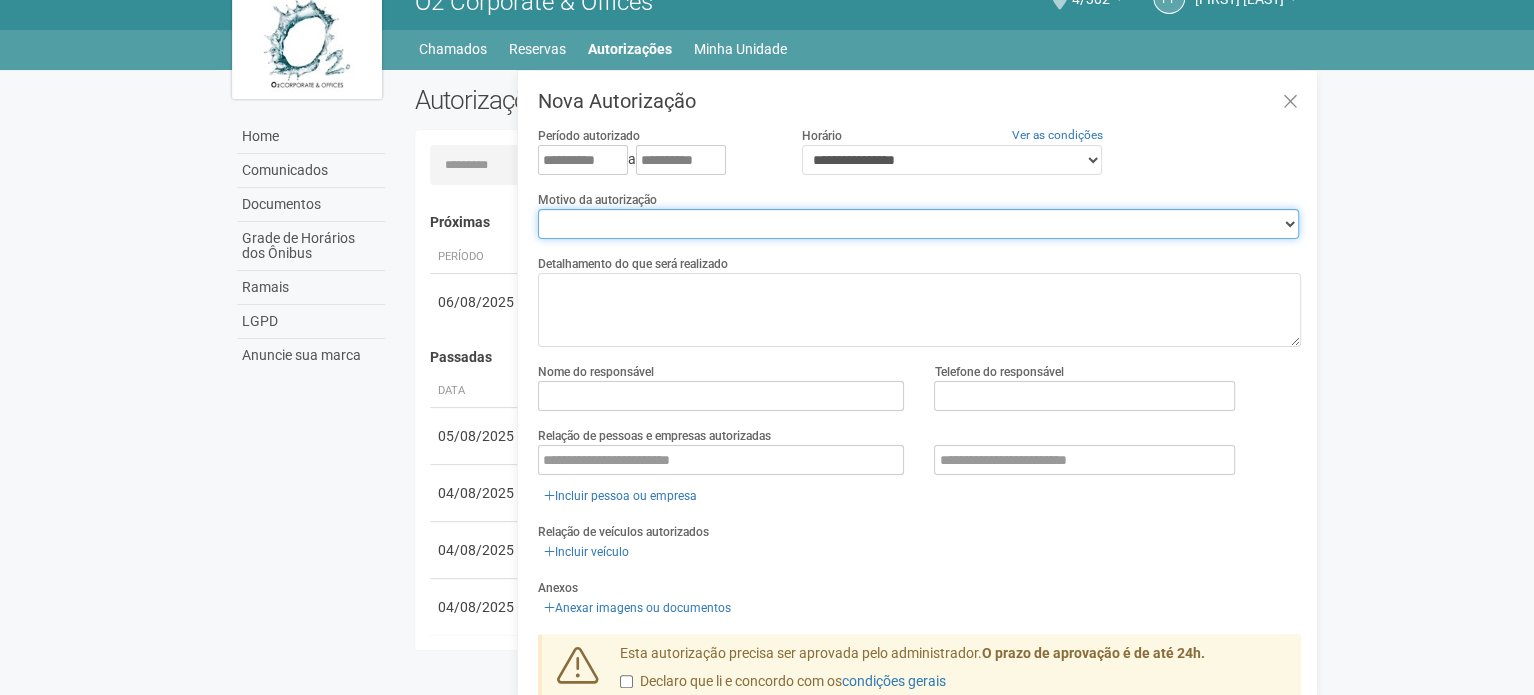 click on "**********" at bounding box center (918, 224) 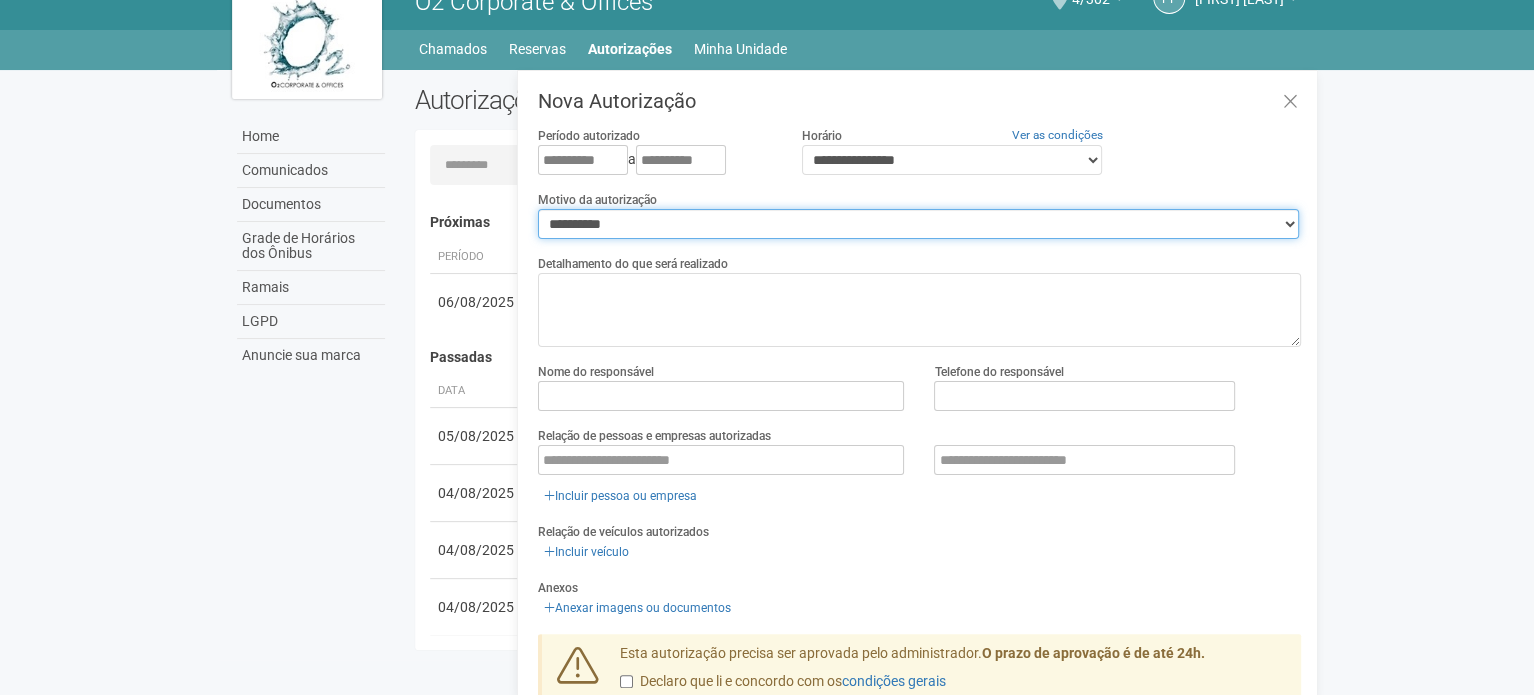 click on "**********" at bounding box center [918, 224] 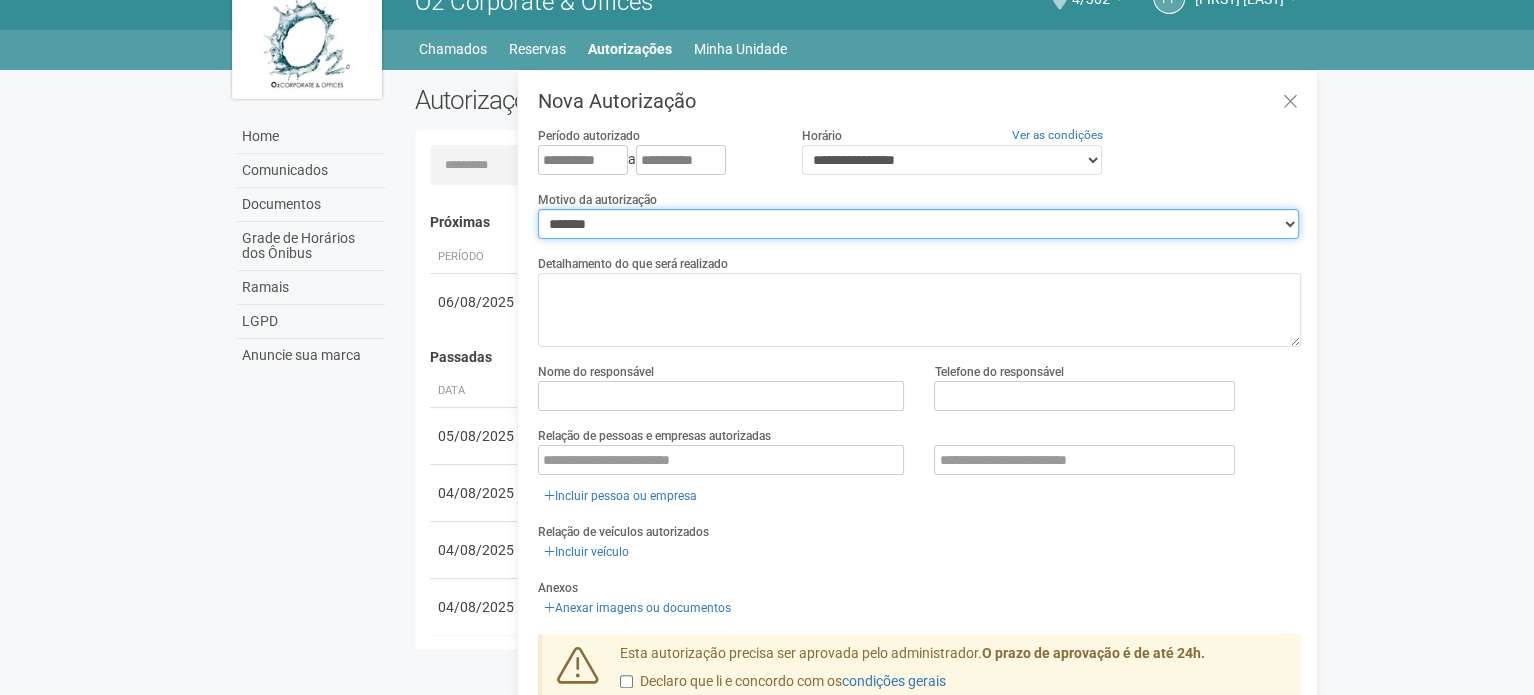 click on "**********" at bounding box center [918, 224] 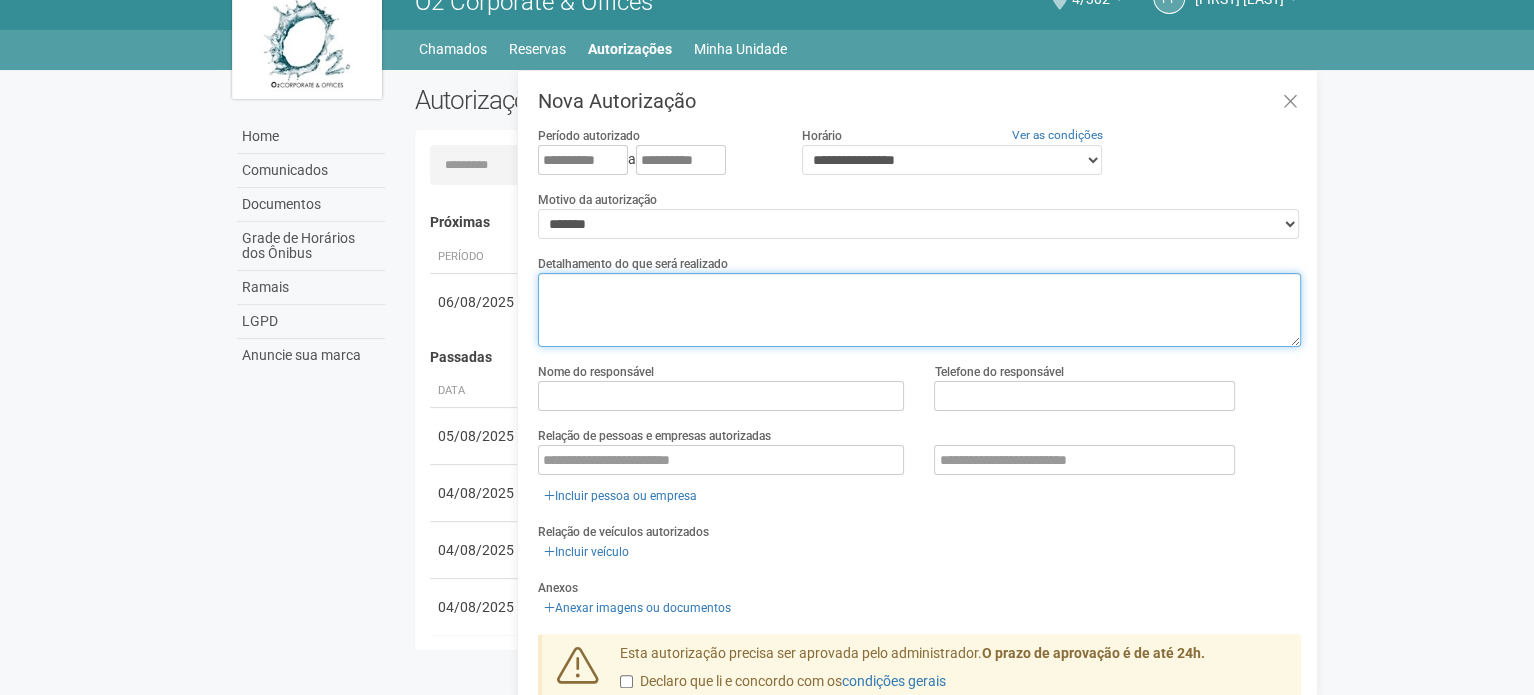 click at bounding box center (919, 310) 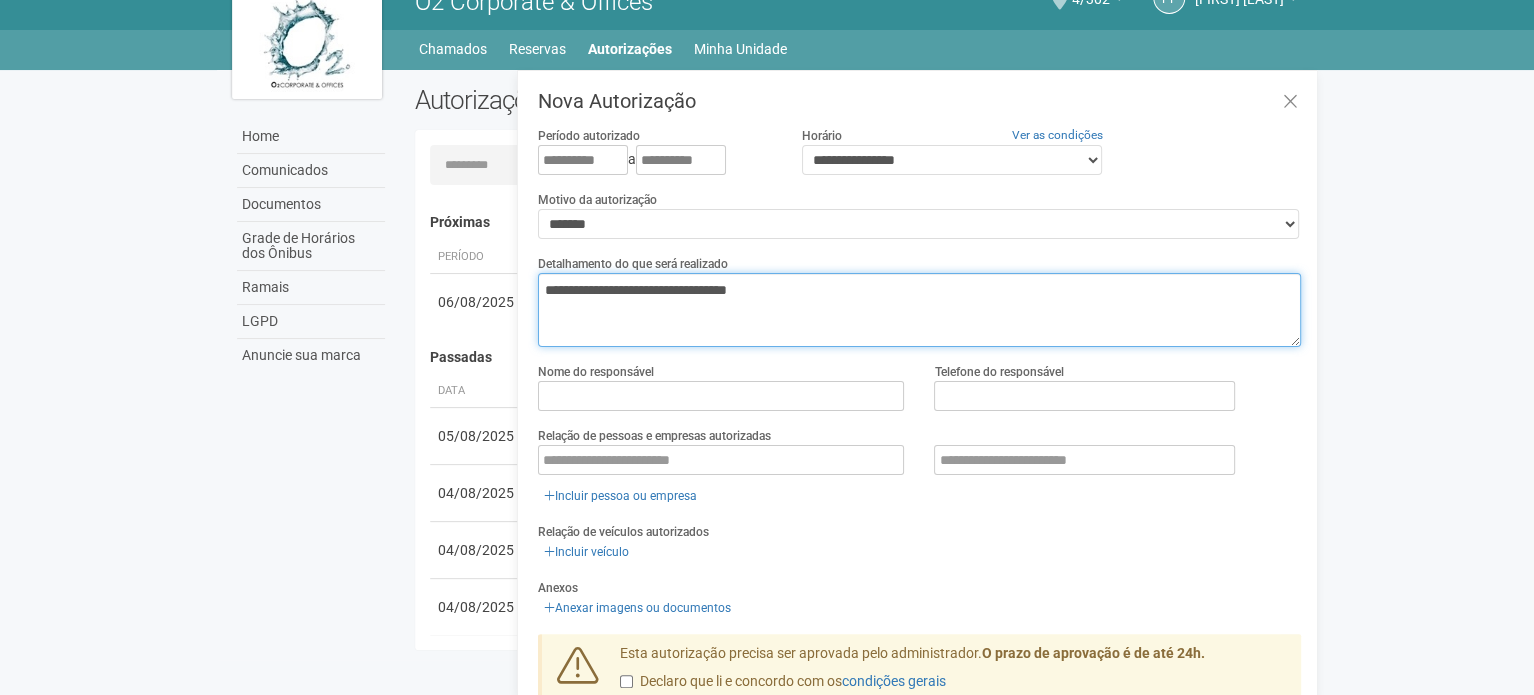 type on "**********" 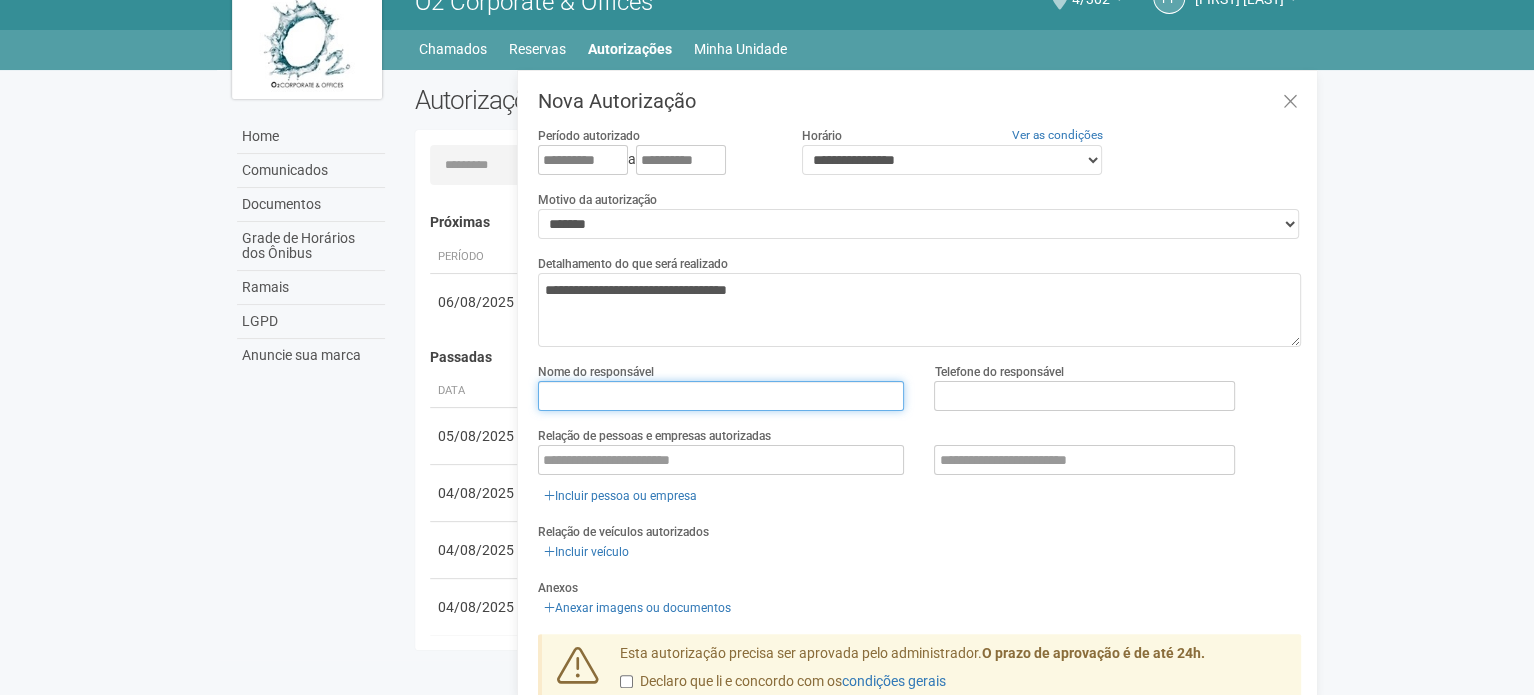 click at bounding box center [721, 396] 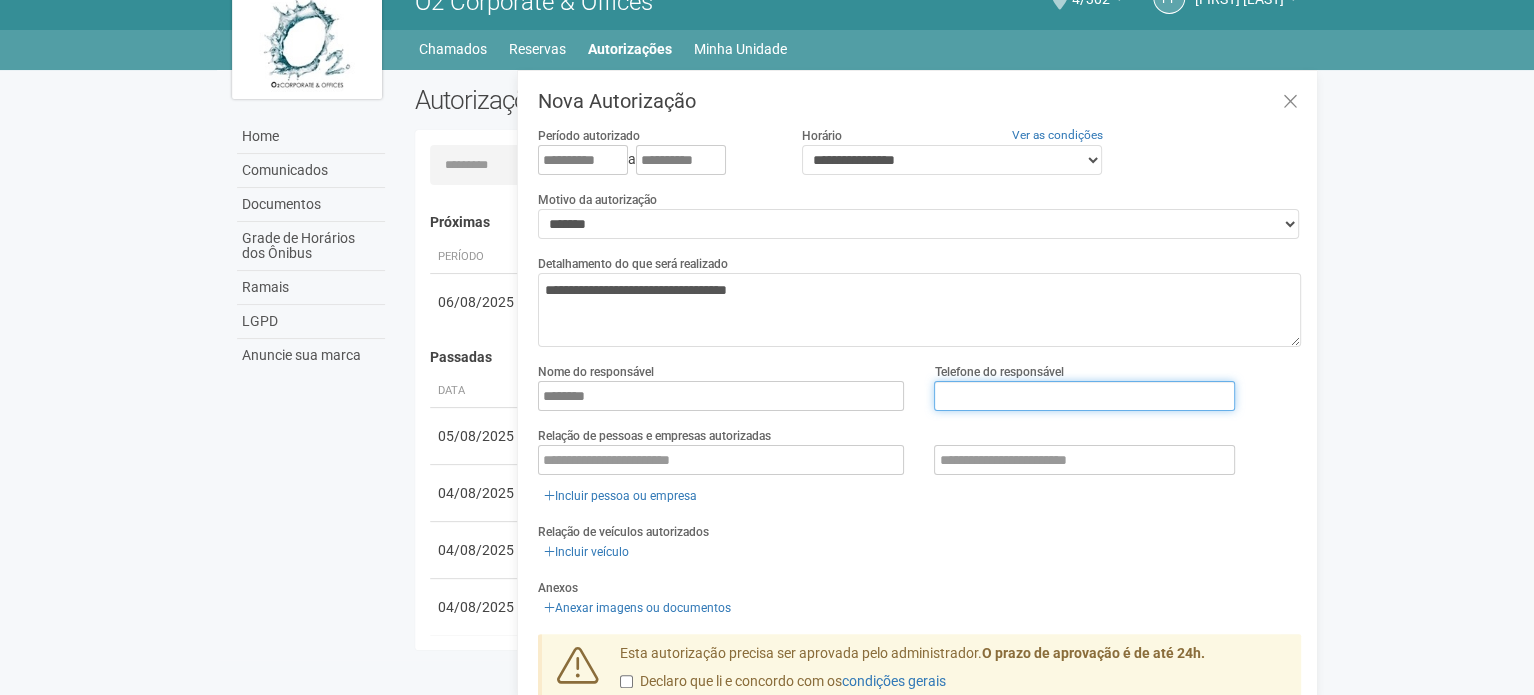 click at bounding box center (1084, 396) 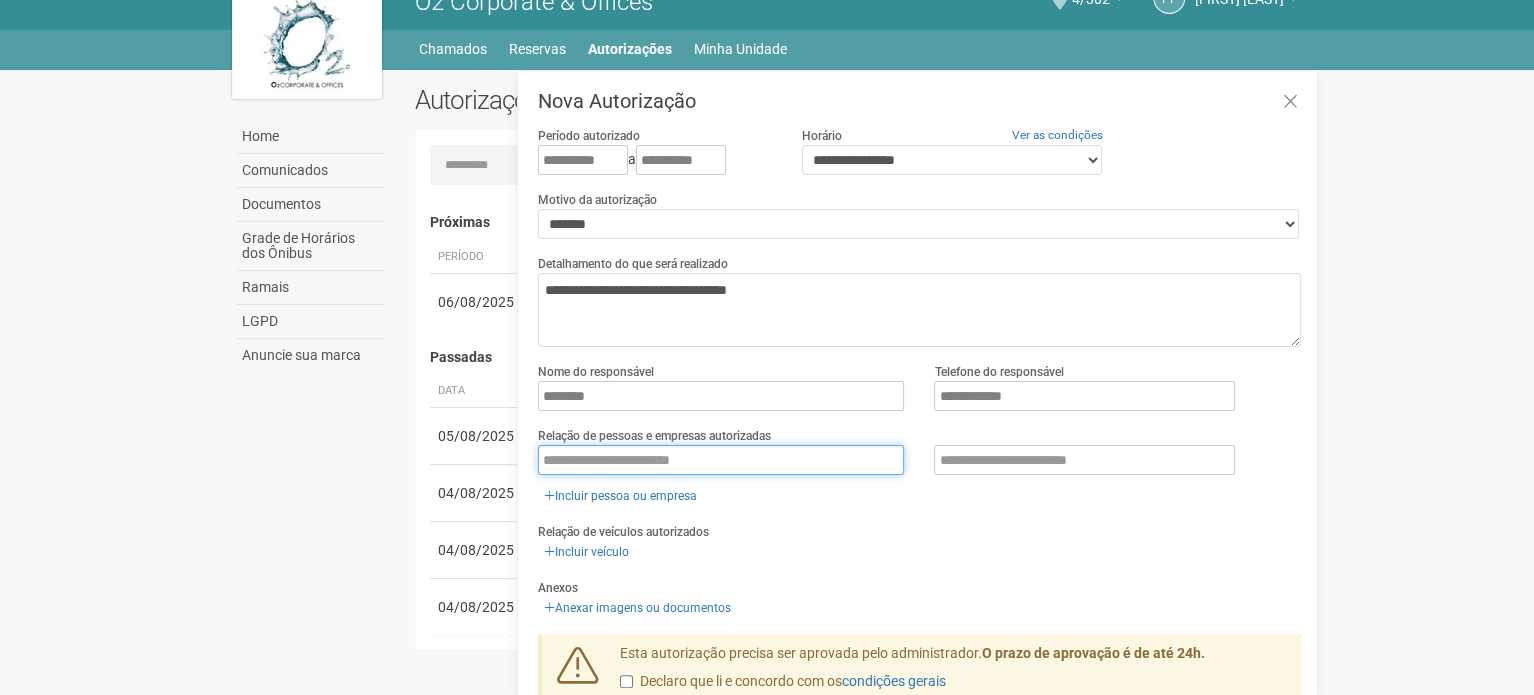 click at bounding box center [721, 460] 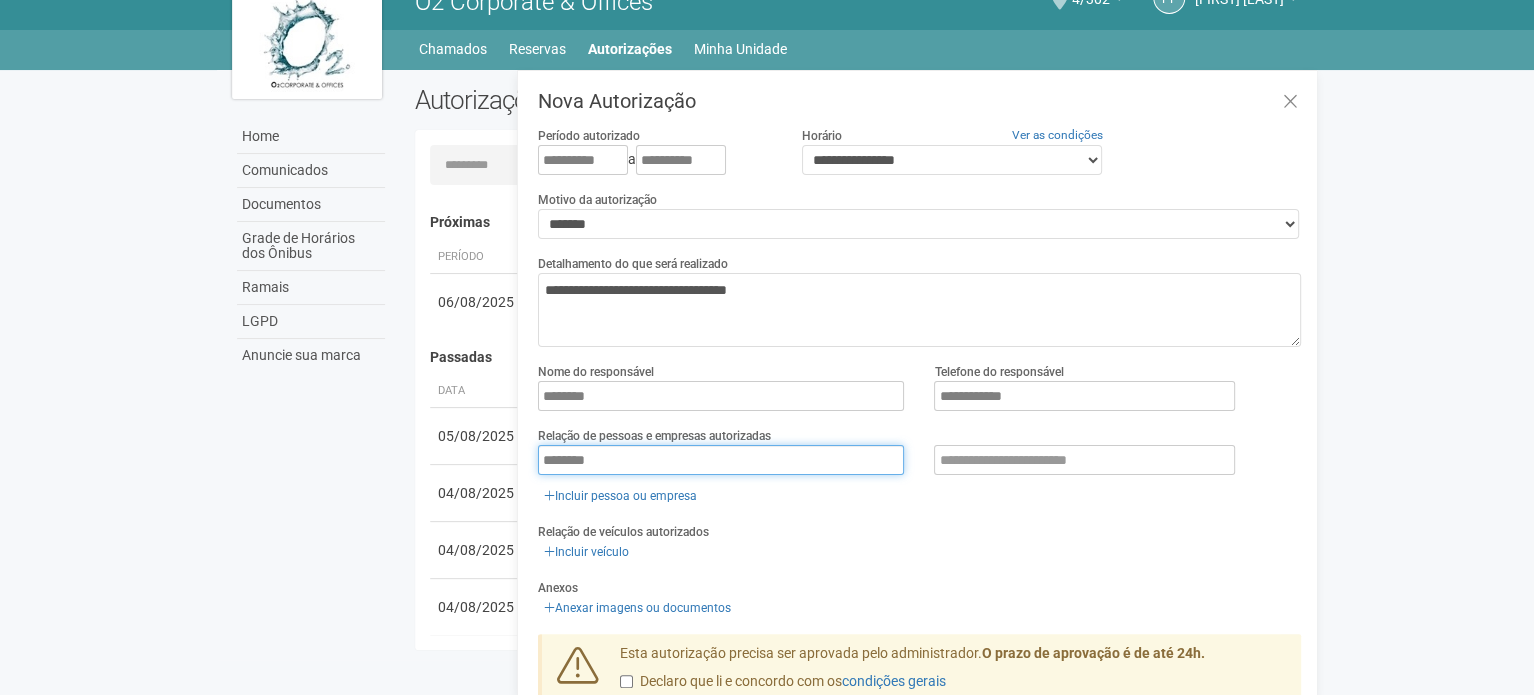 scroll, scrollTop: 90, scrollLeft: 0, axis: vertical 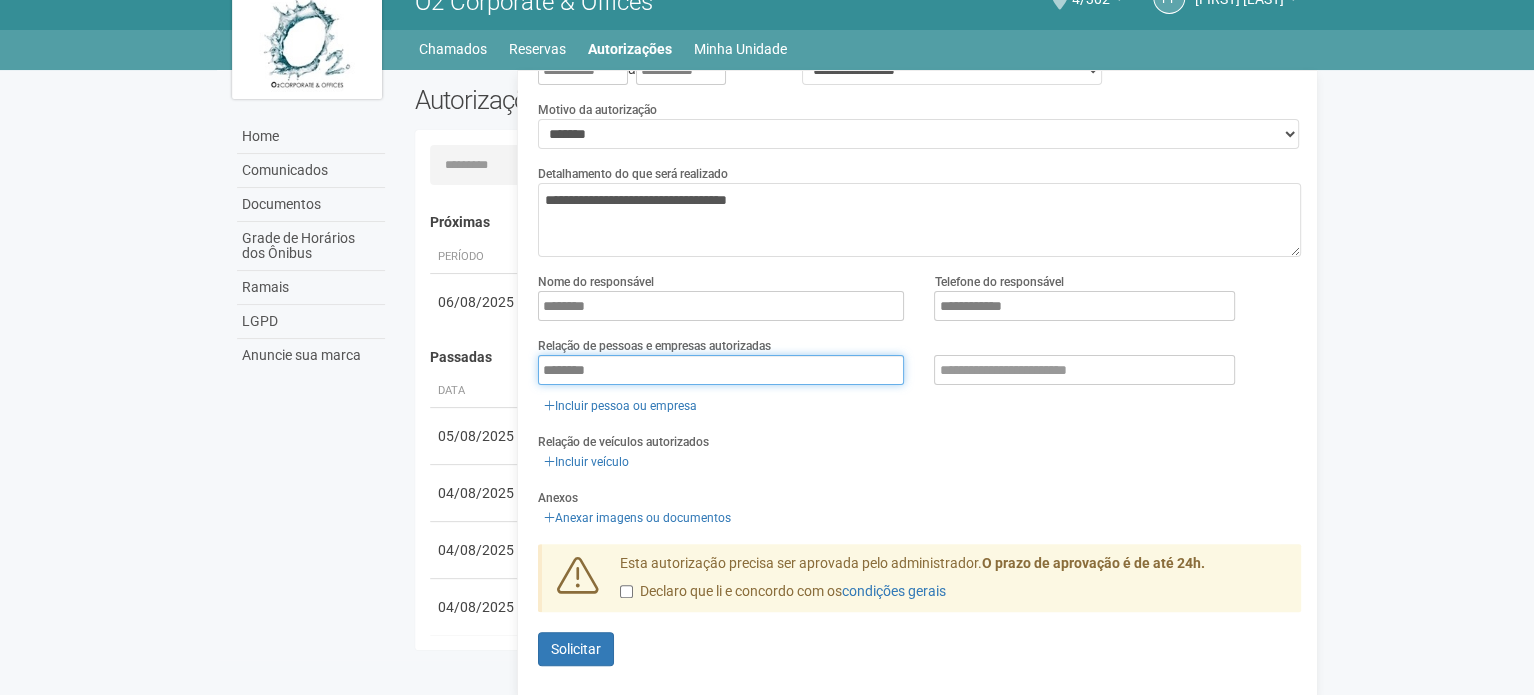 type on "********" 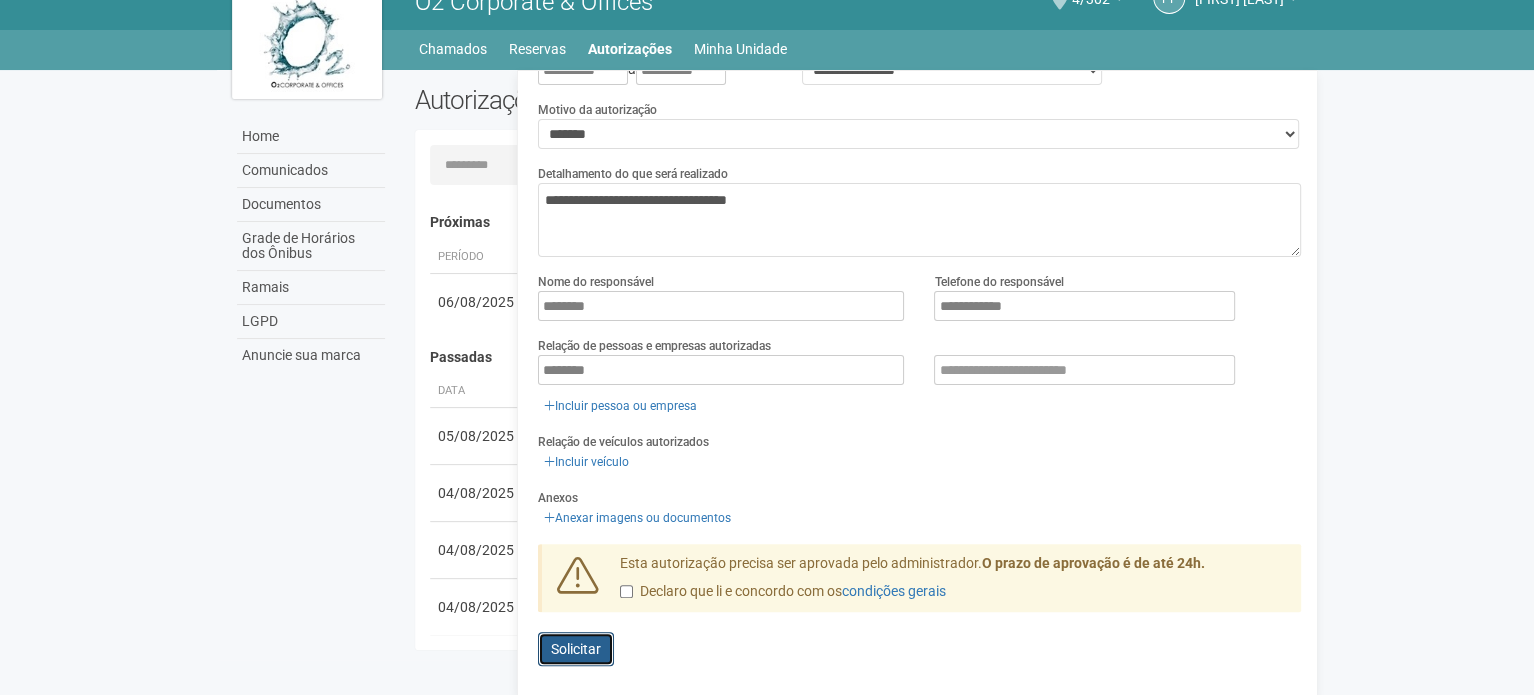 click on "Enviando...
Solicitar" at bounding box center [576, 649] 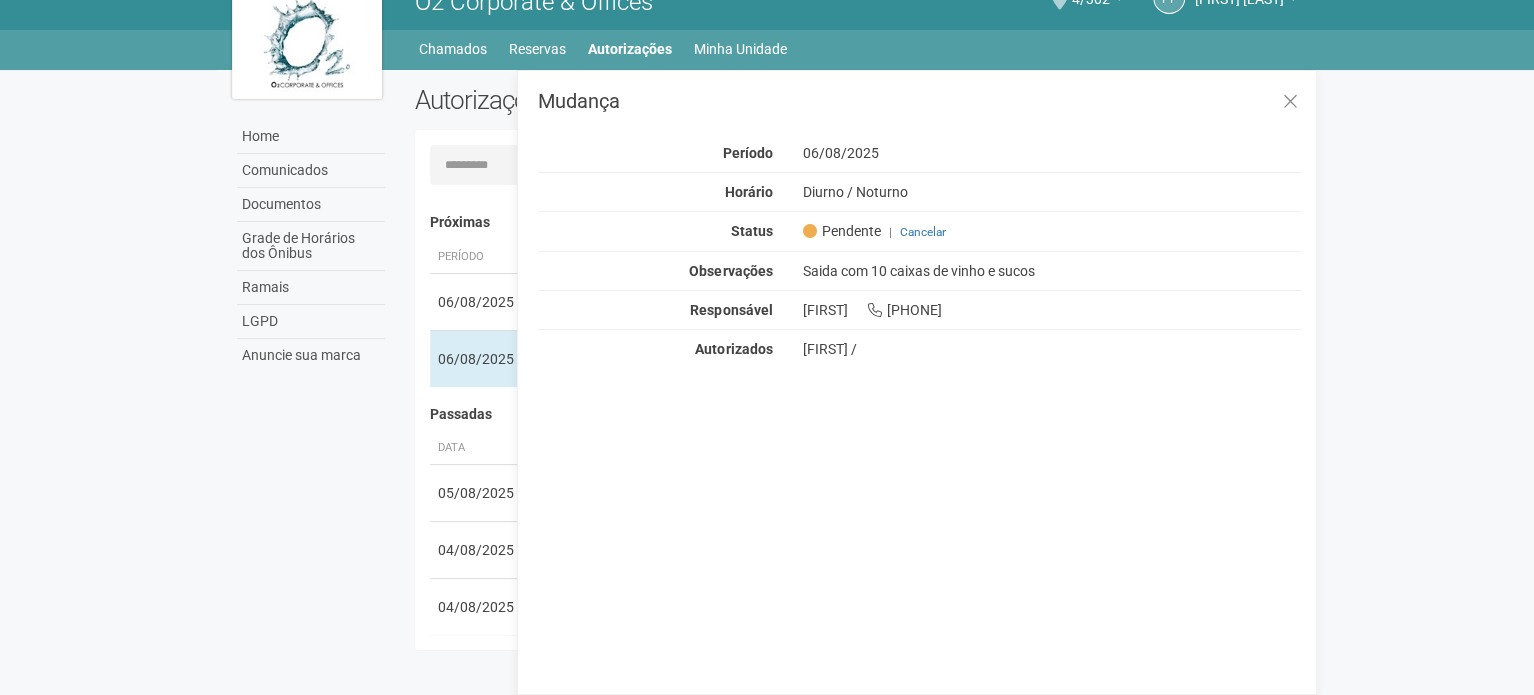 scroll, scrollTop: 0, scrollLeft: 0, axis: both 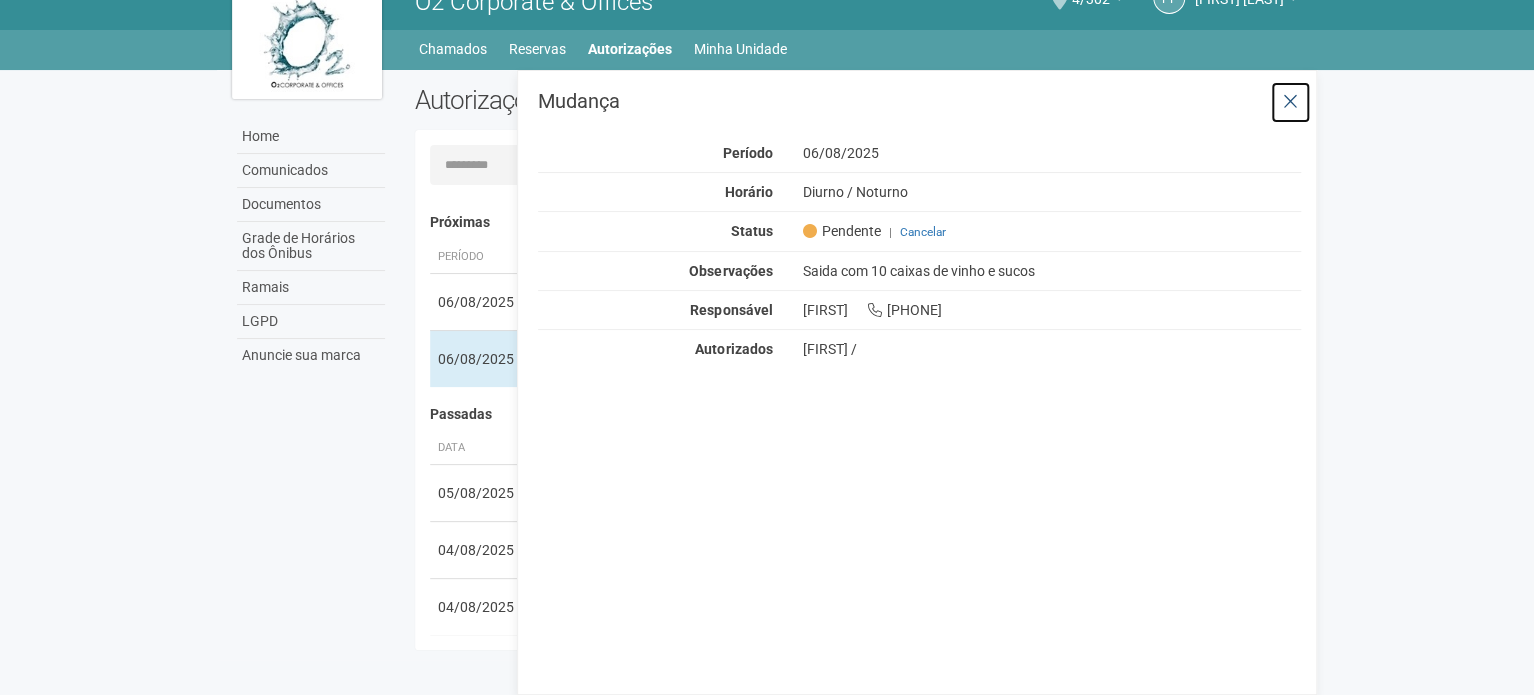 click at bounding box center (1290, 102) 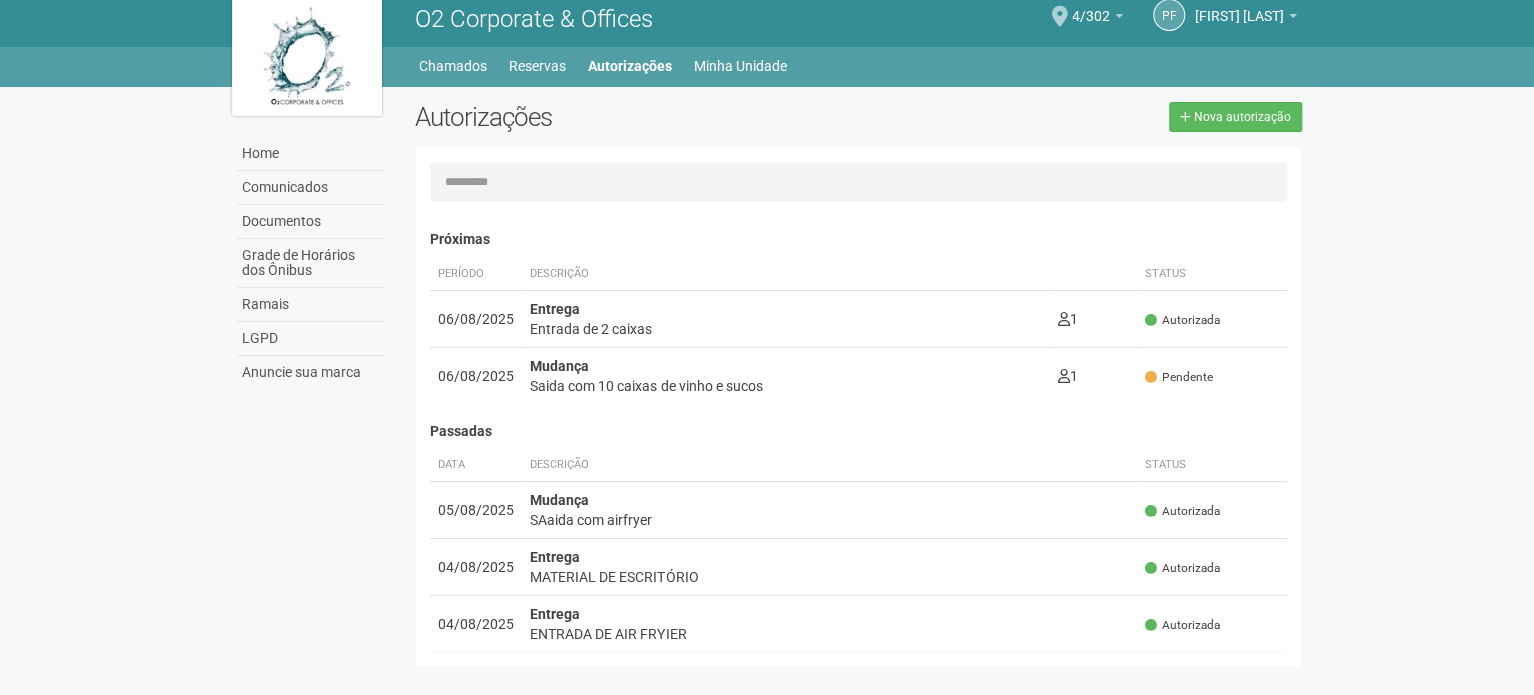 scroll, scrollTop: 0, scrollLeft: 0, axis: both 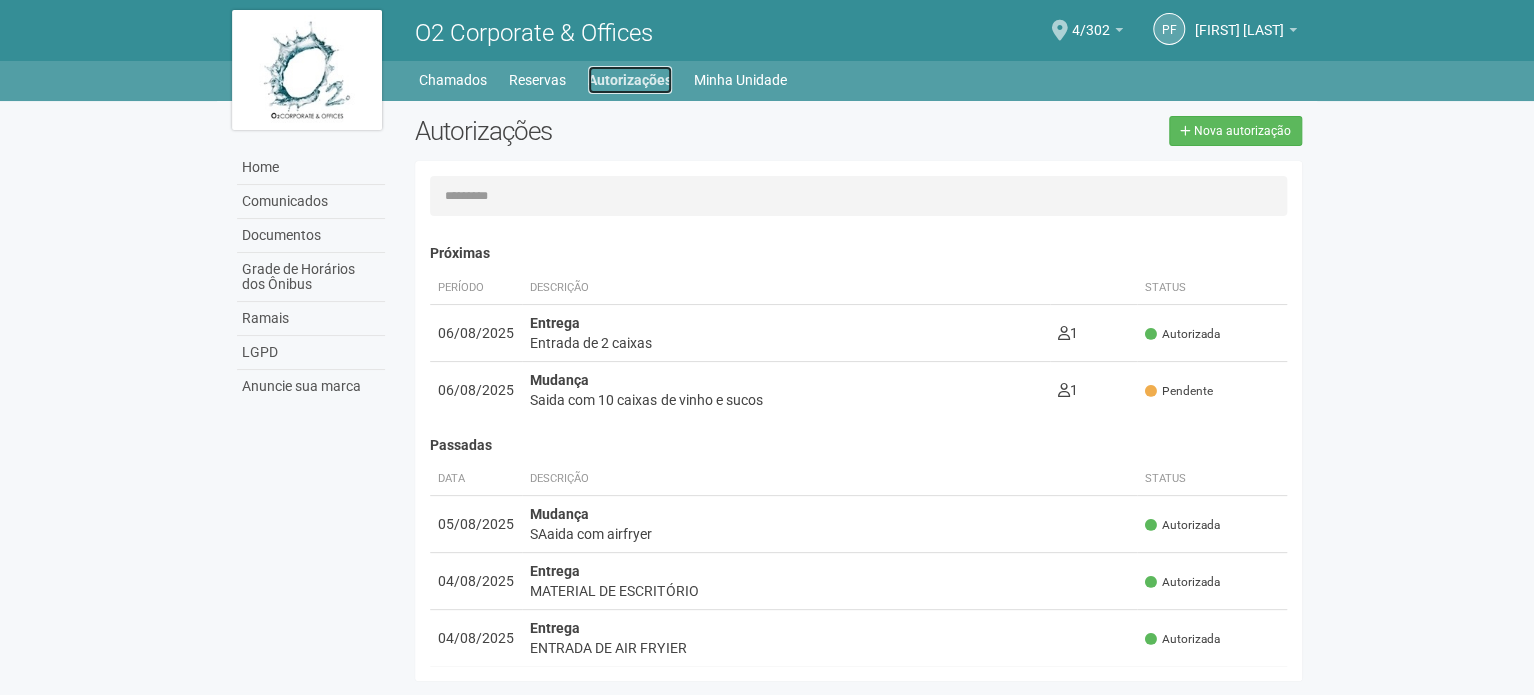 click on "Autorizações" at bounding box center (630, 80) 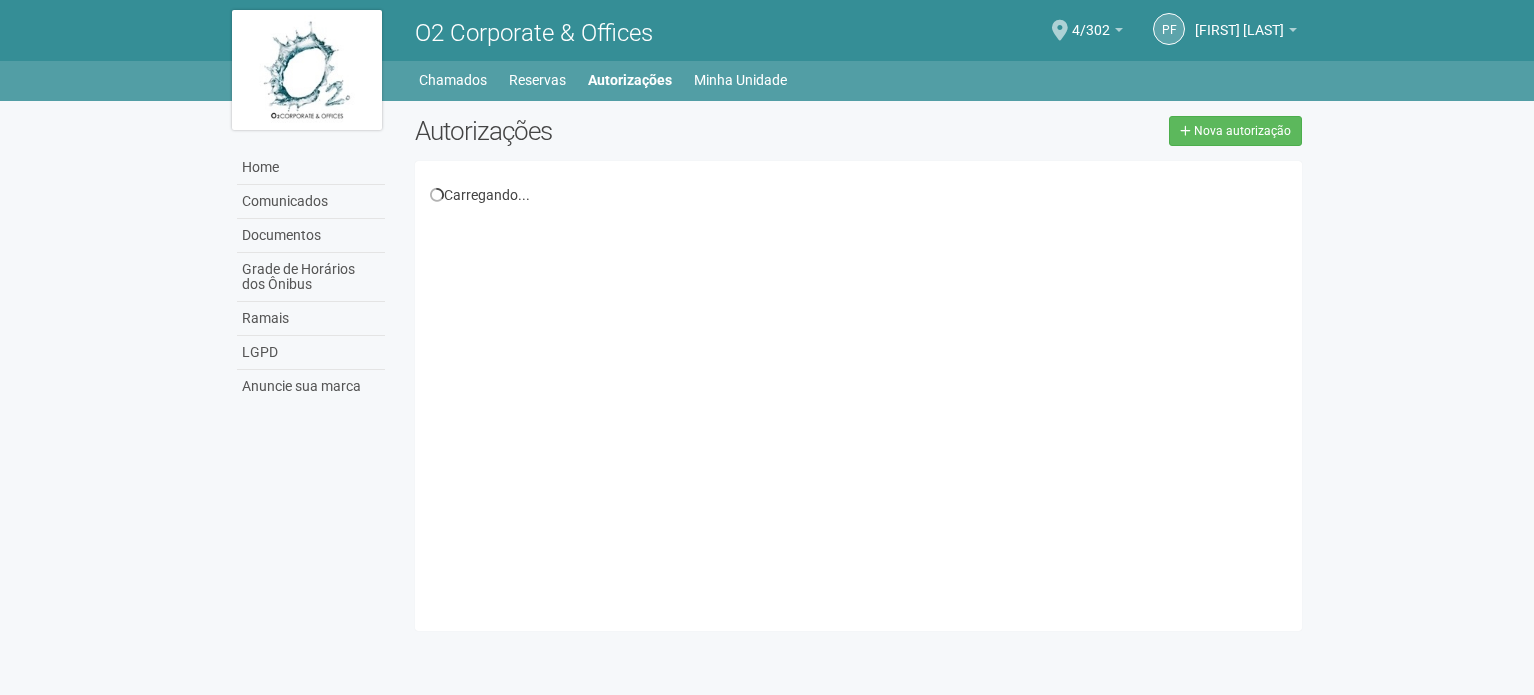 scroll, scrollTop: 0, scrollLeft: 0, axis: both 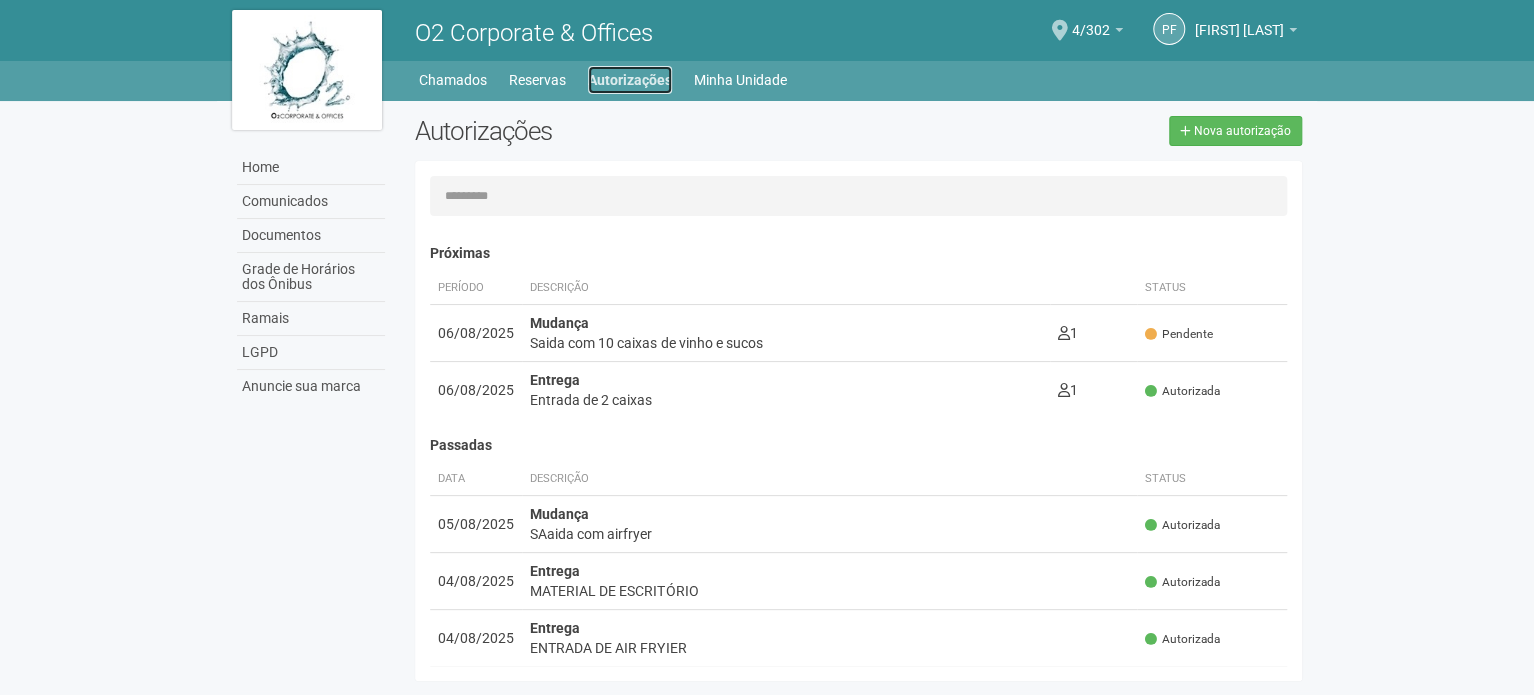 click on "Autorizações" at bounding box center [630, 80] 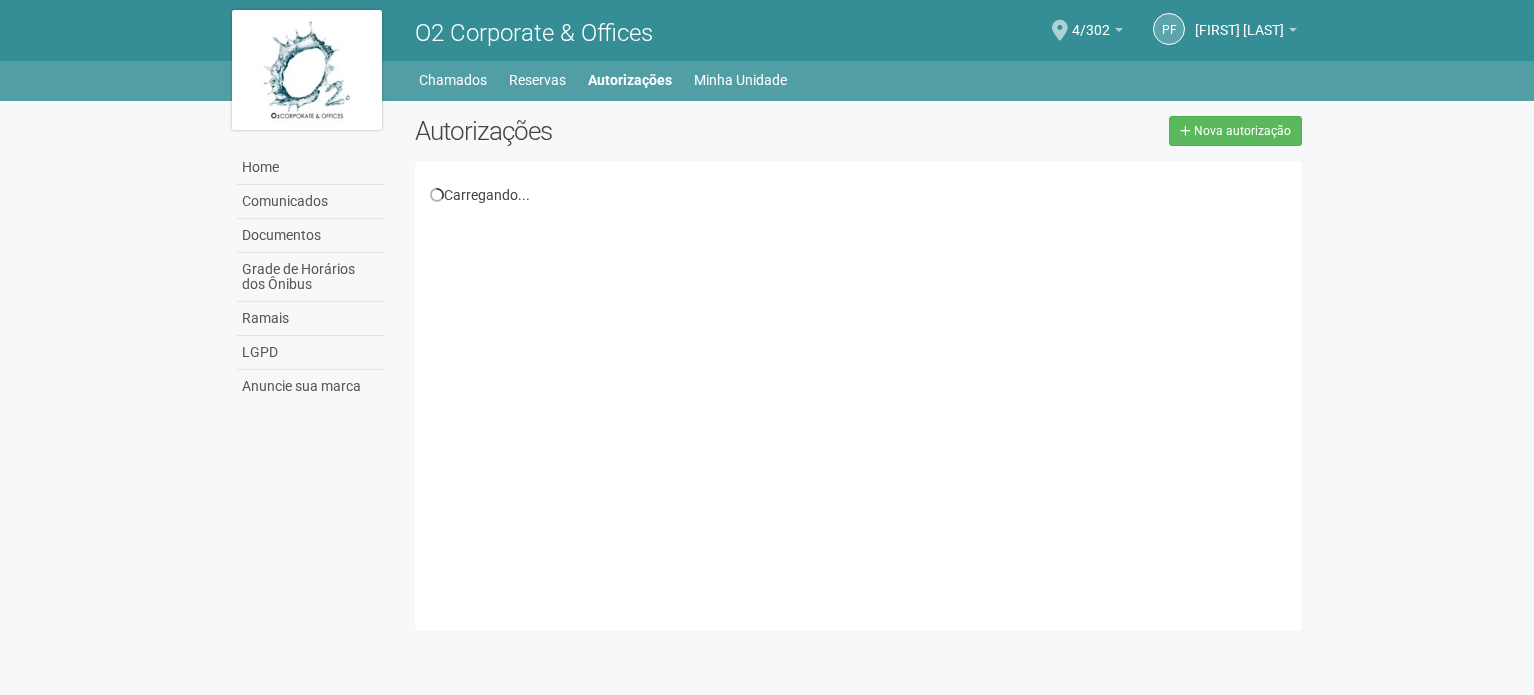scroll, scrollTop: 0, scrollLeft: 0, axis: both 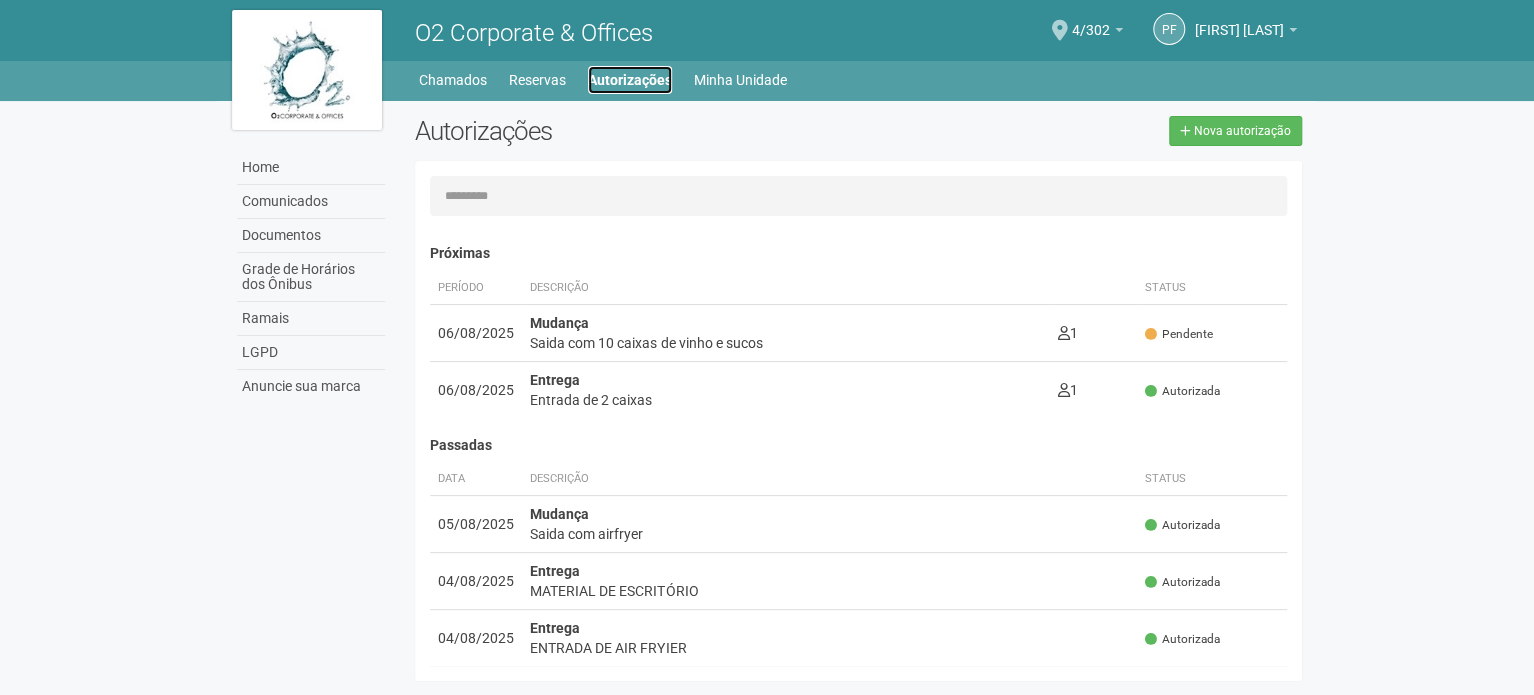 click on "Autorizações" at bounding box center (630, 80) 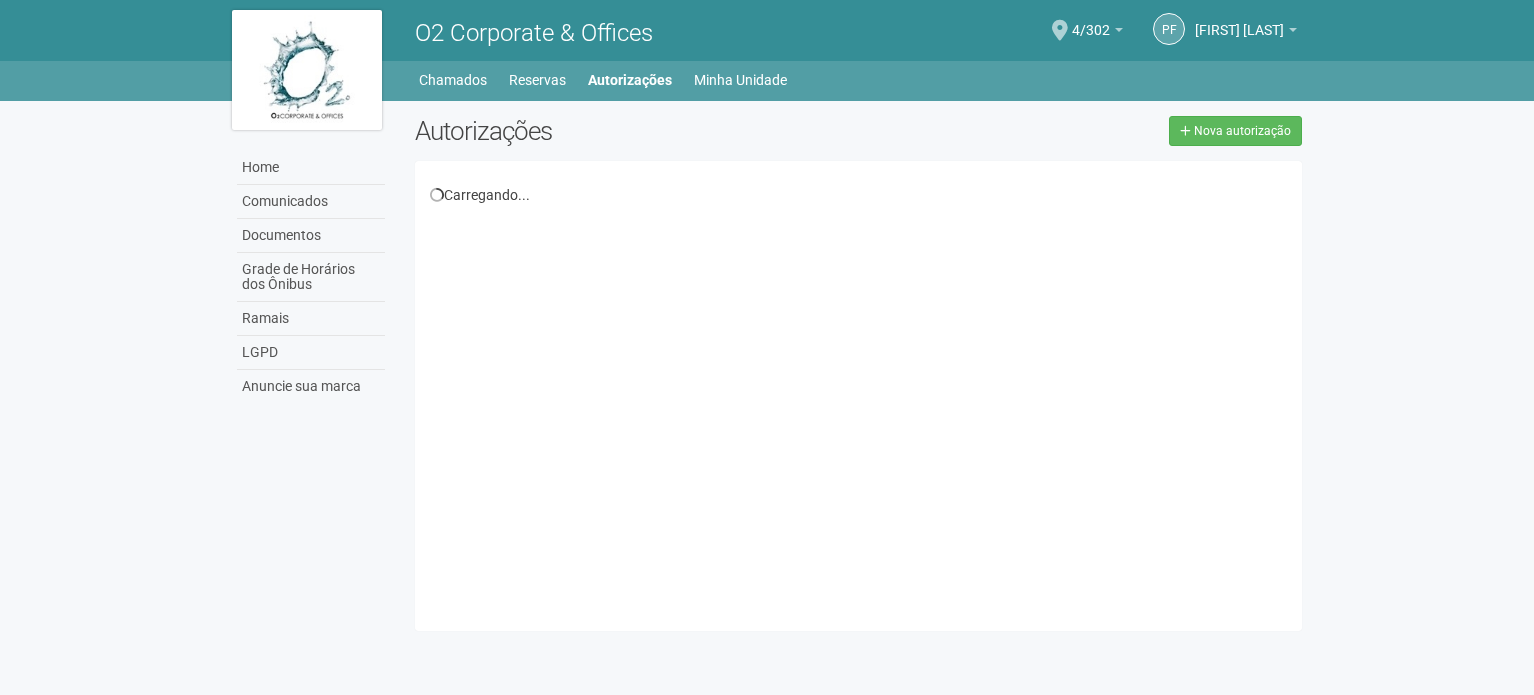scroll, scrollTop: 0, scrollLeft: 0, axis: both 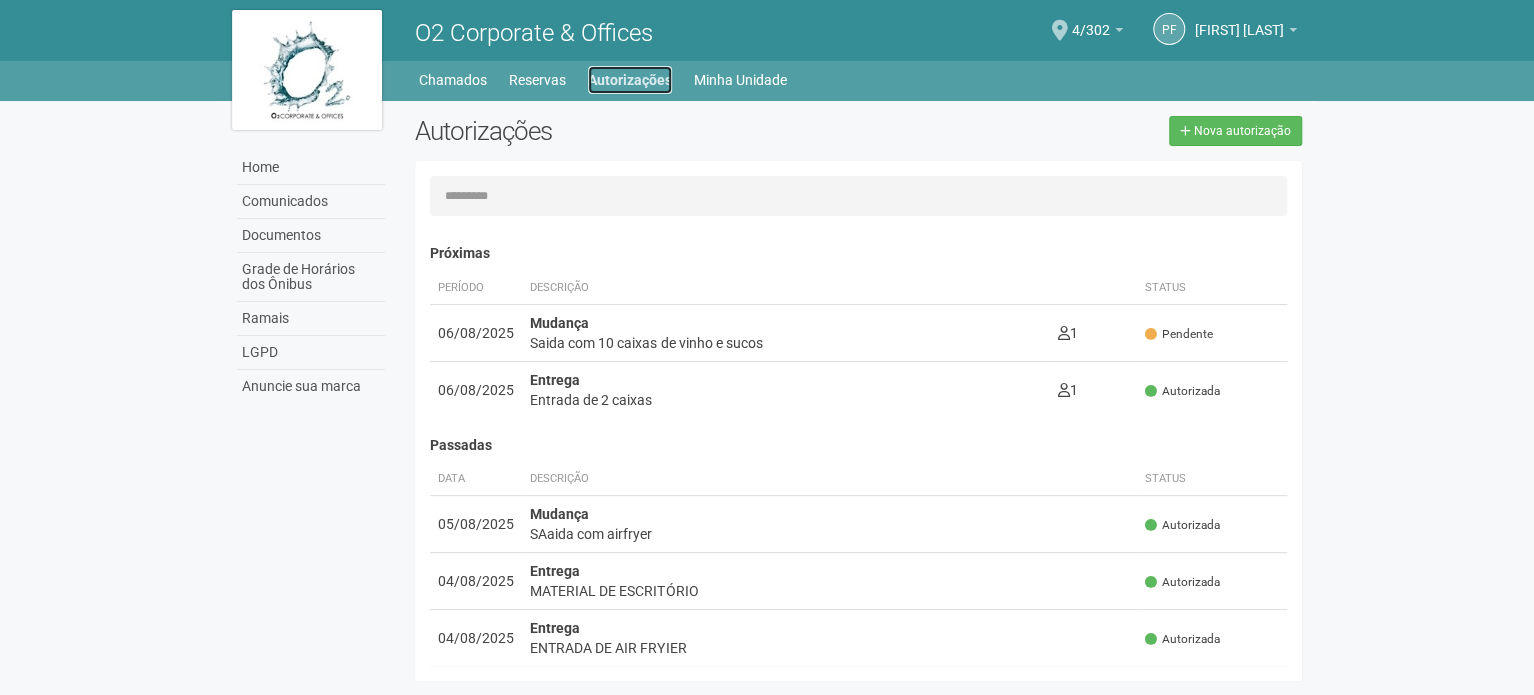 click on "Autorizações" at bounding box center (630, 80) 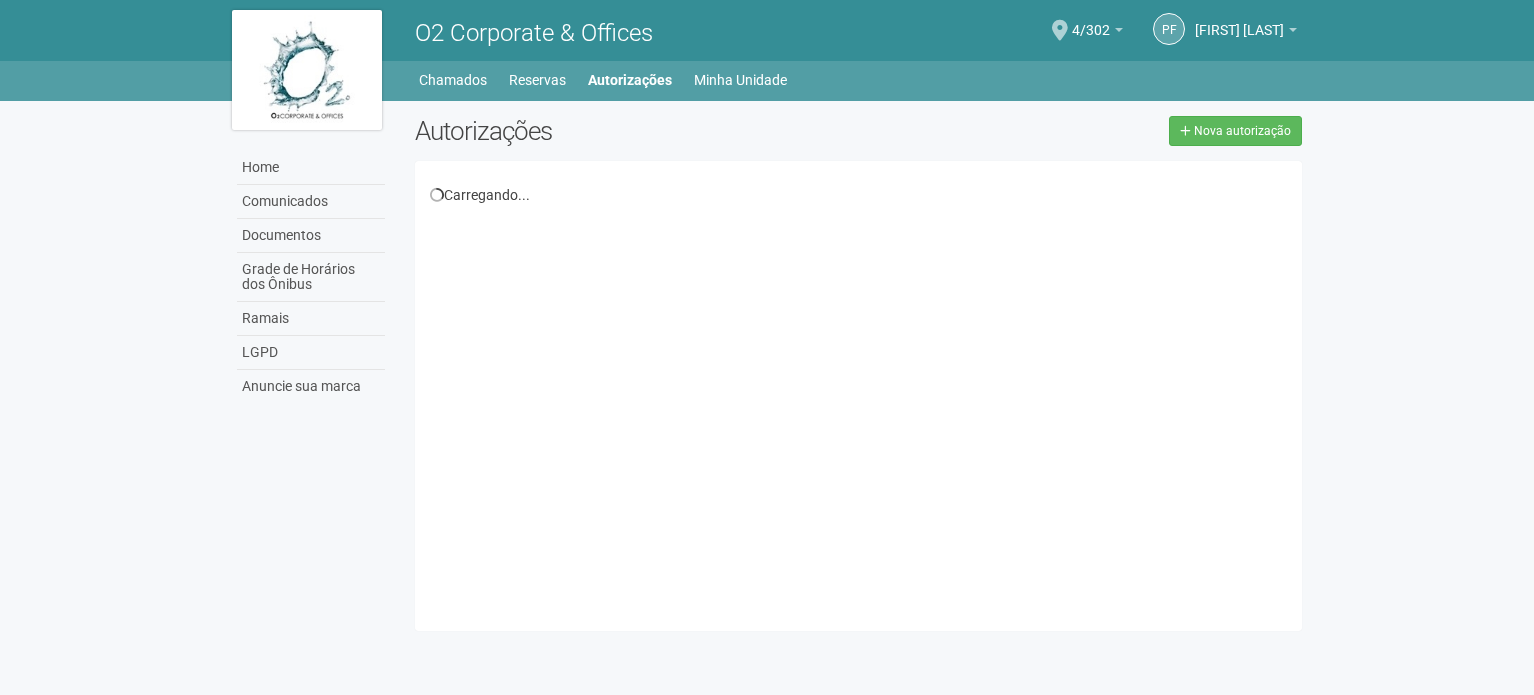 scroll, scrollTop: 0, scrollLeft: 0, axis: both 